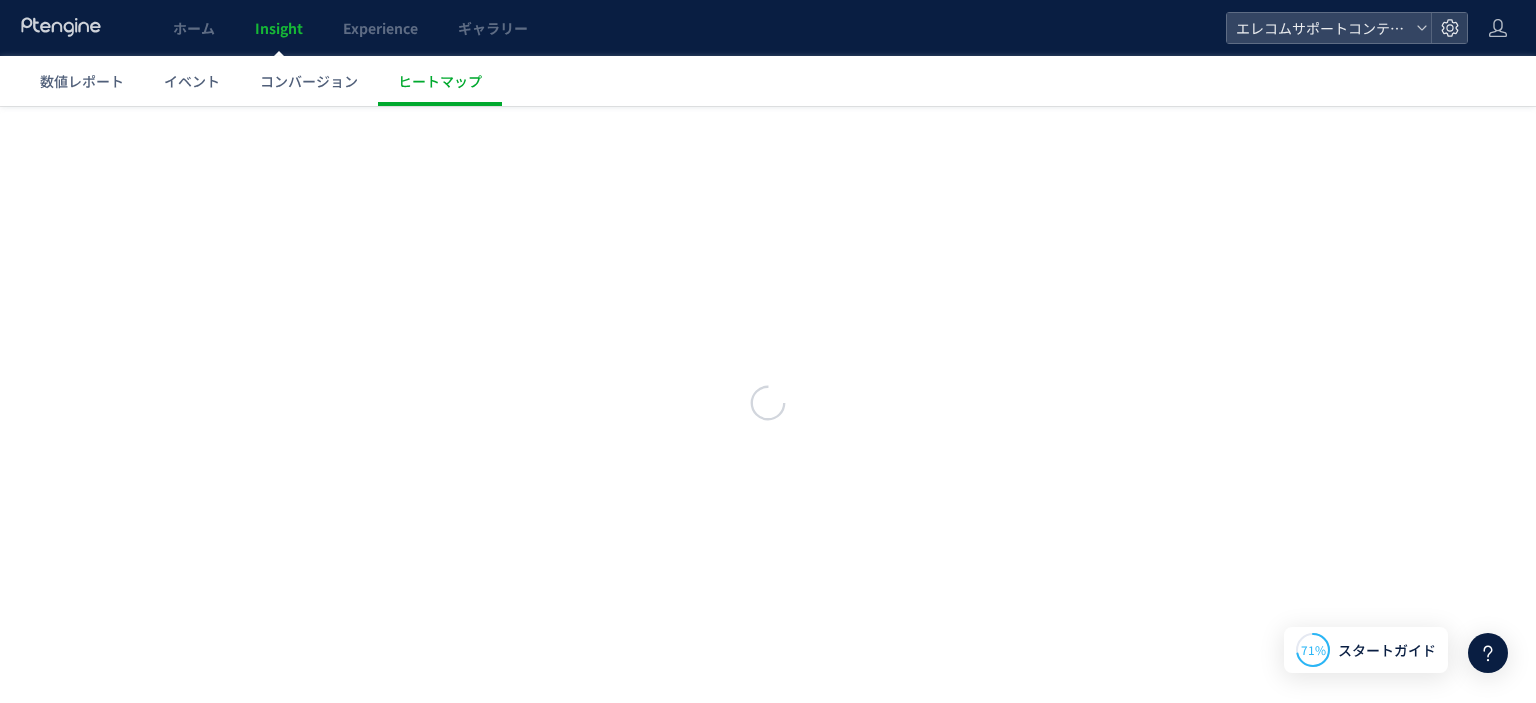 scroll, scrollTop: 0, scrollLeft: 0, axis: both 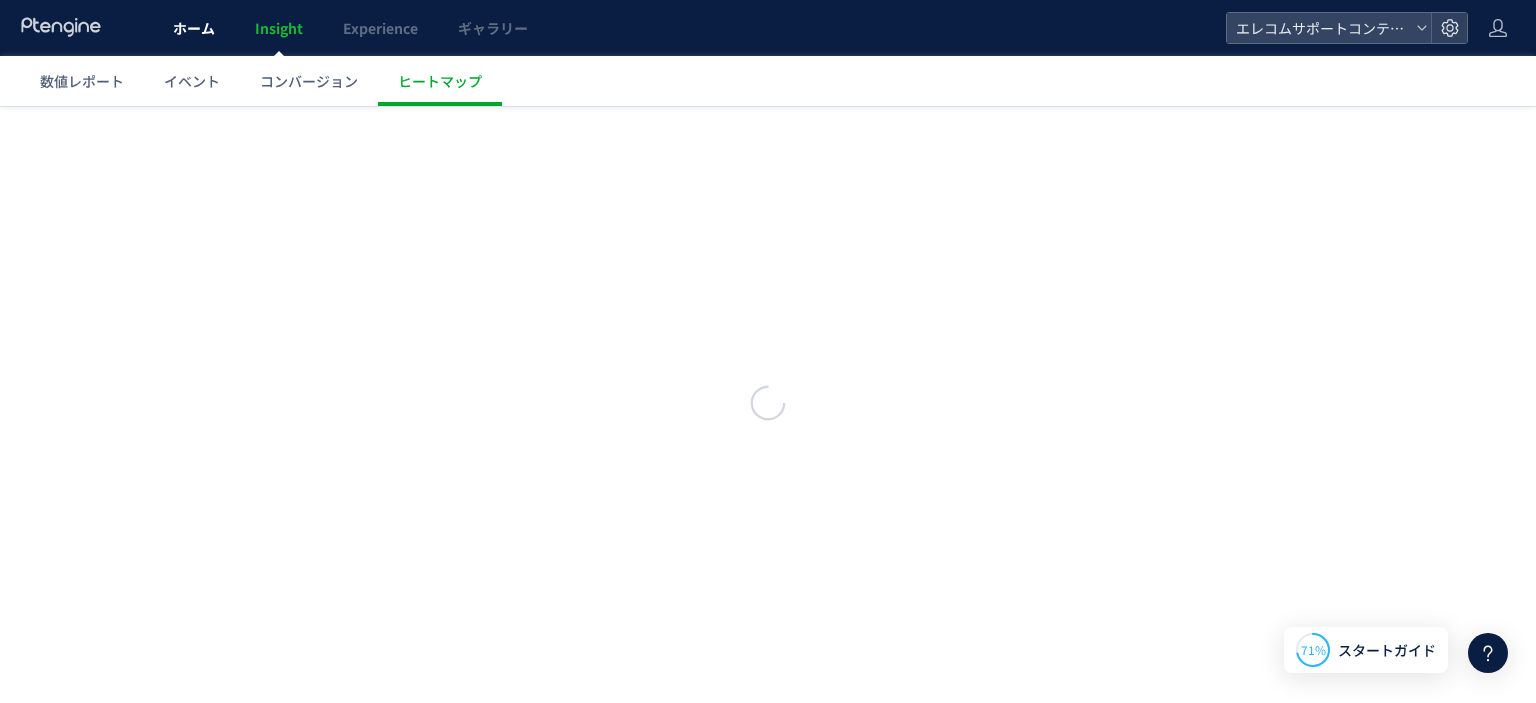 click on "ホーム" at bounding box center (194, 28) 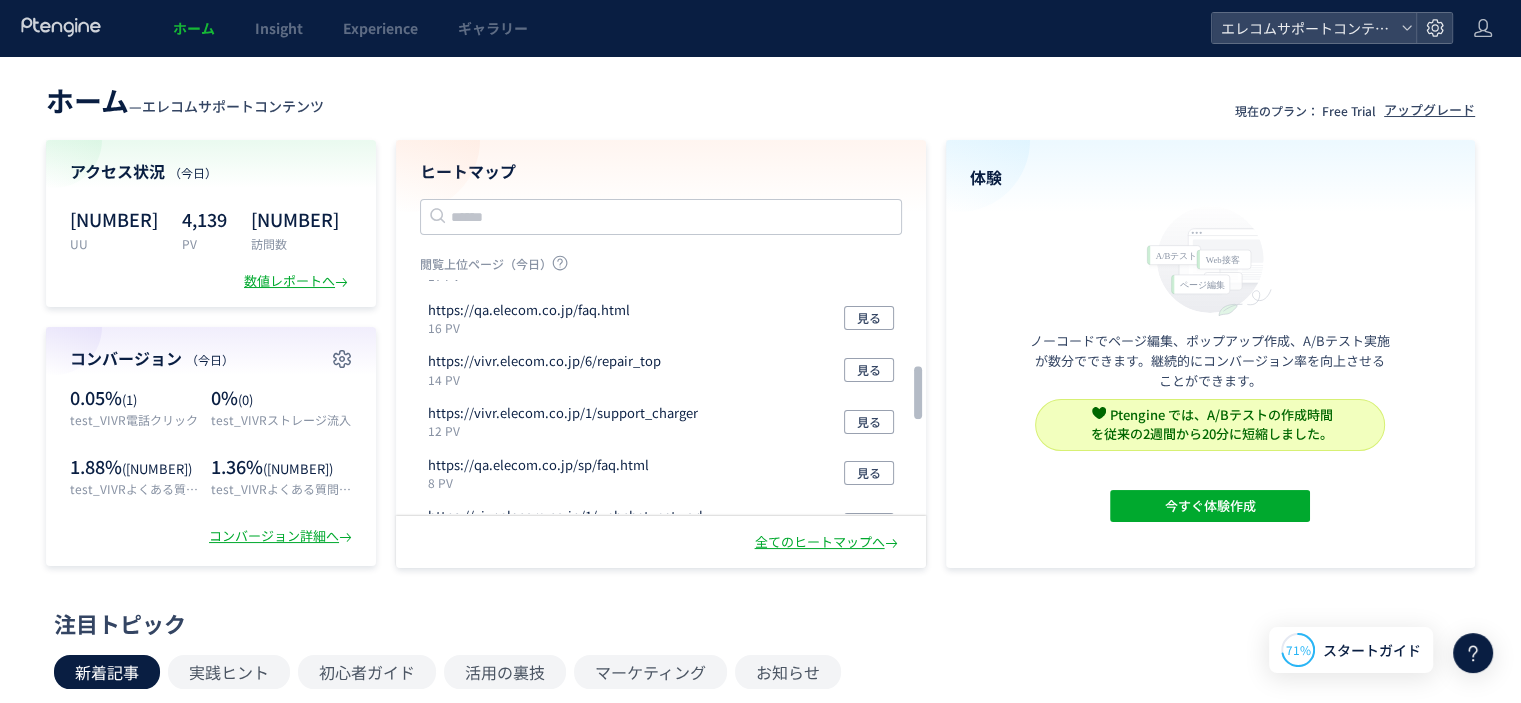 scroll, scrollTop: 500, scrollLeft: 0, axis: vertical 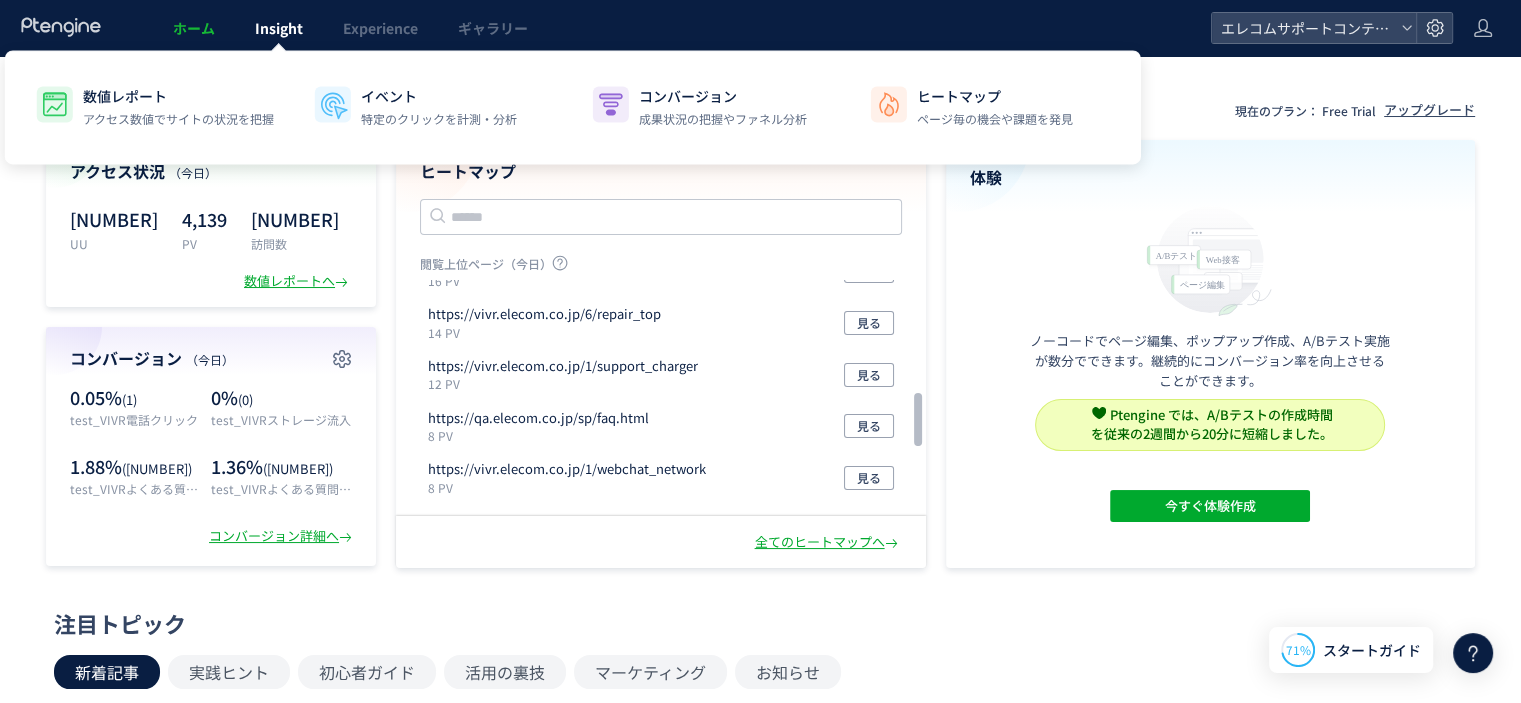 click on "Insight" 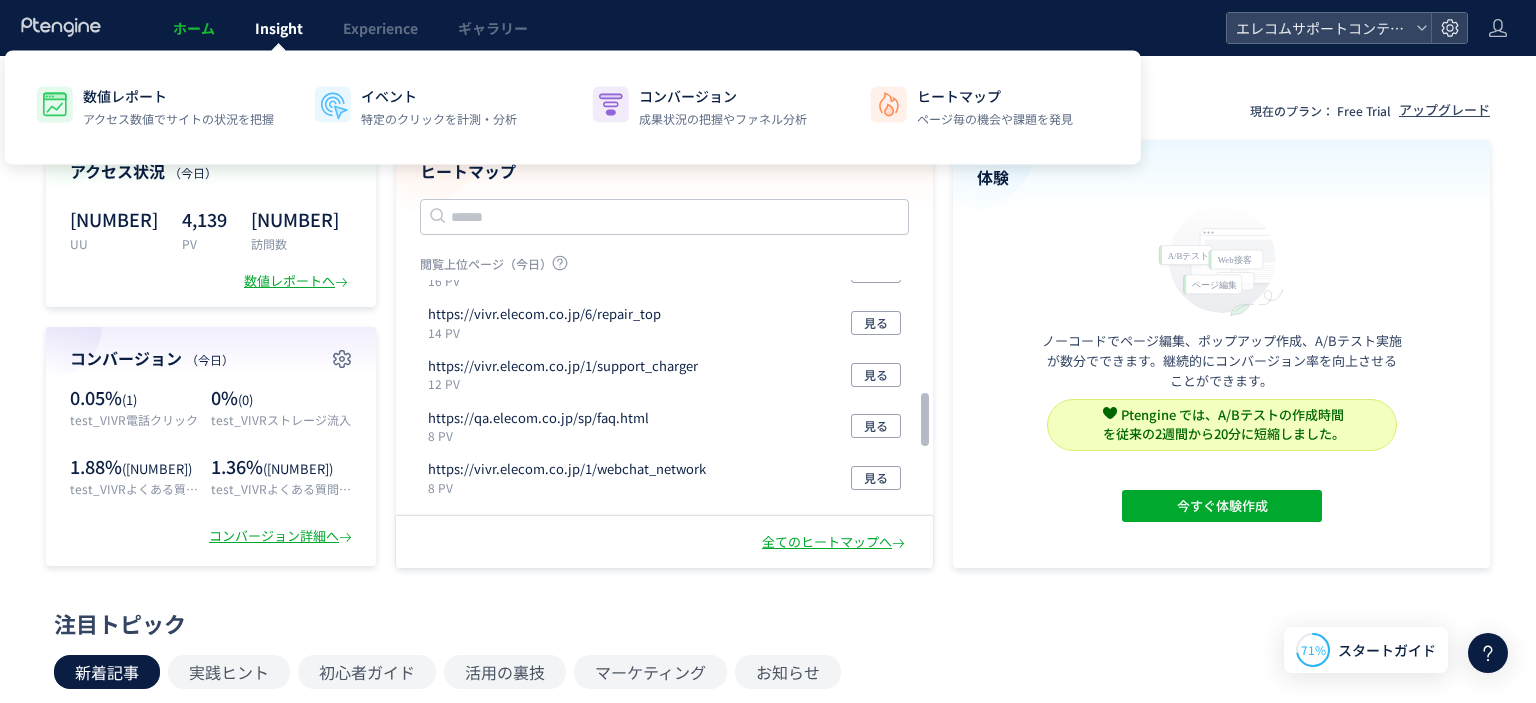 scroll, scrollTop: 0, scrollLeft: 0, axis: both 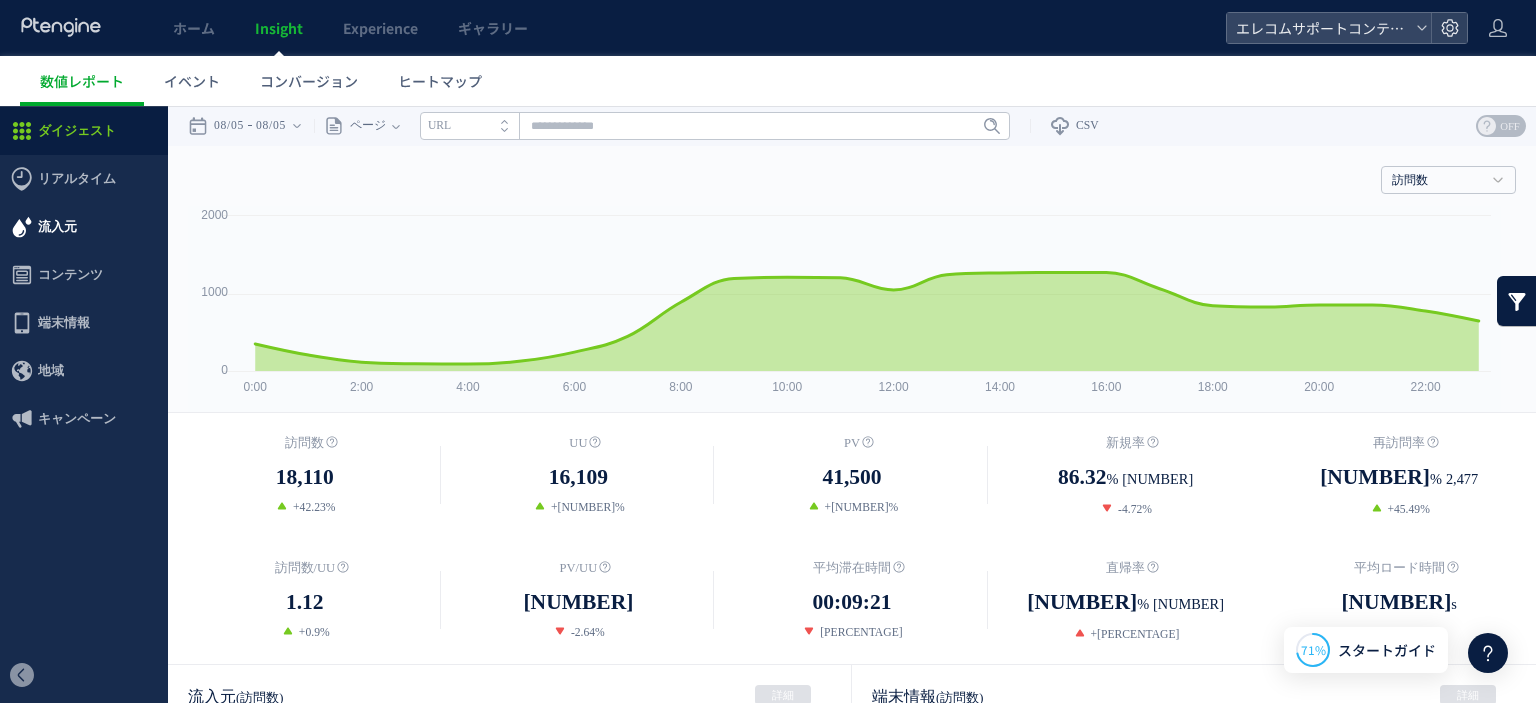 click on "流入元" at bounding box center [57, 227] 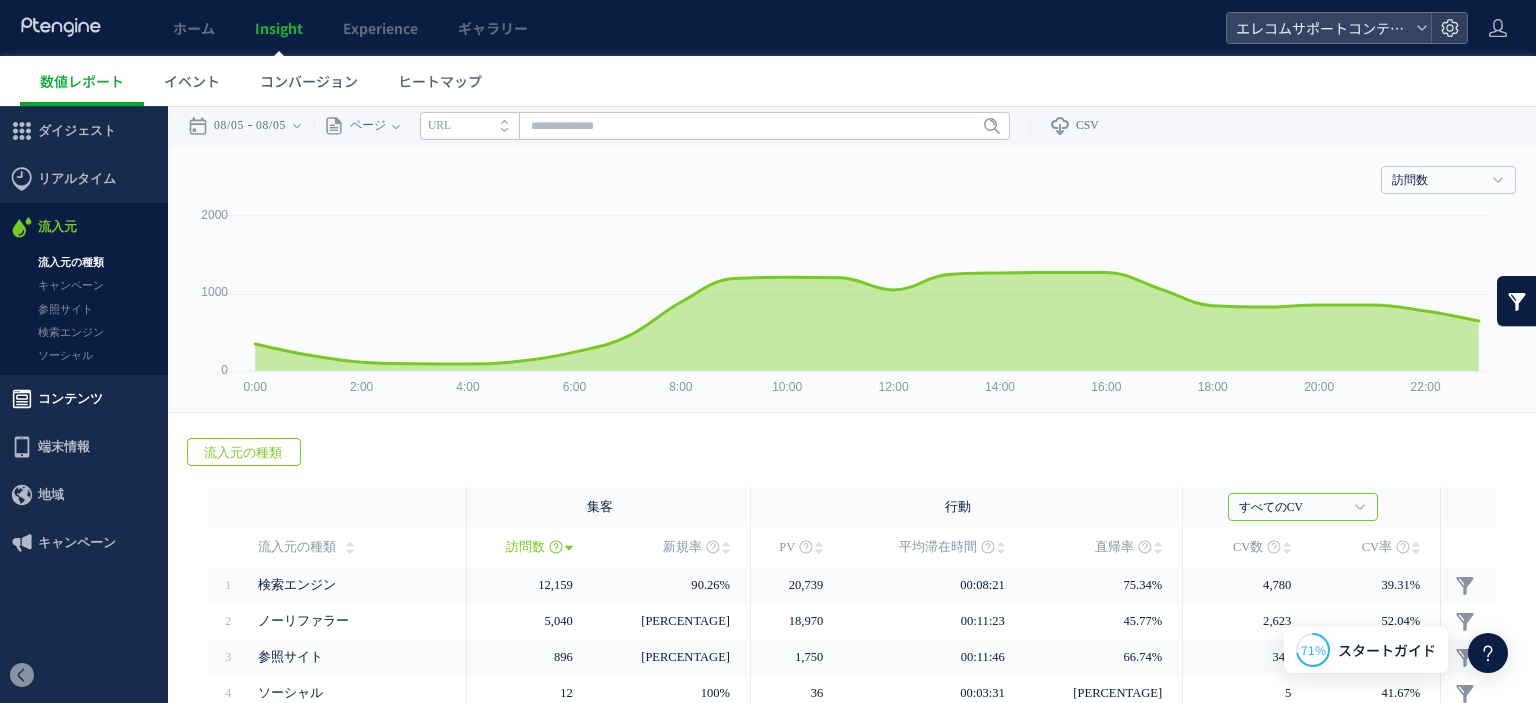 click on "コンテンツ" at bounding box center (70, 399) 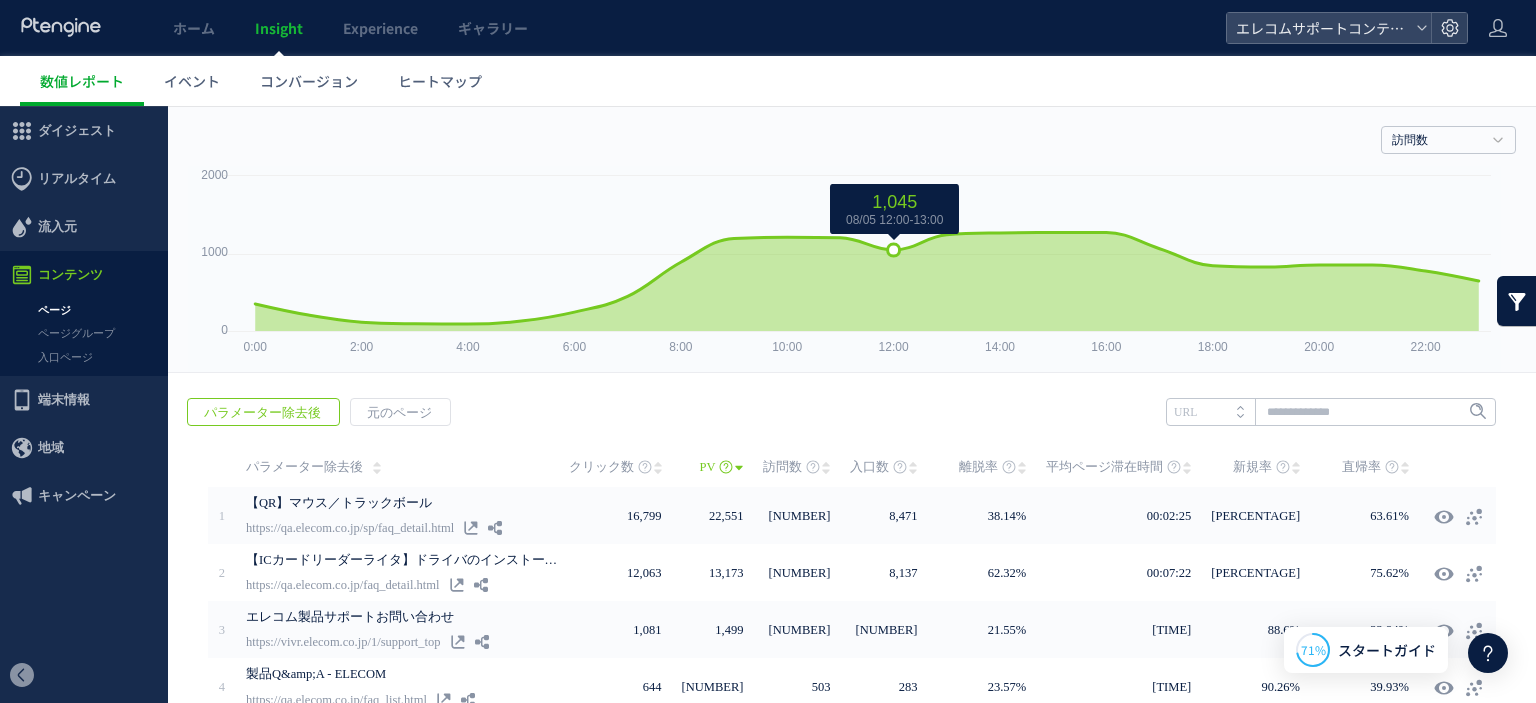 scroll, scrollTop: 0, scrollLeft: 0, axis: both 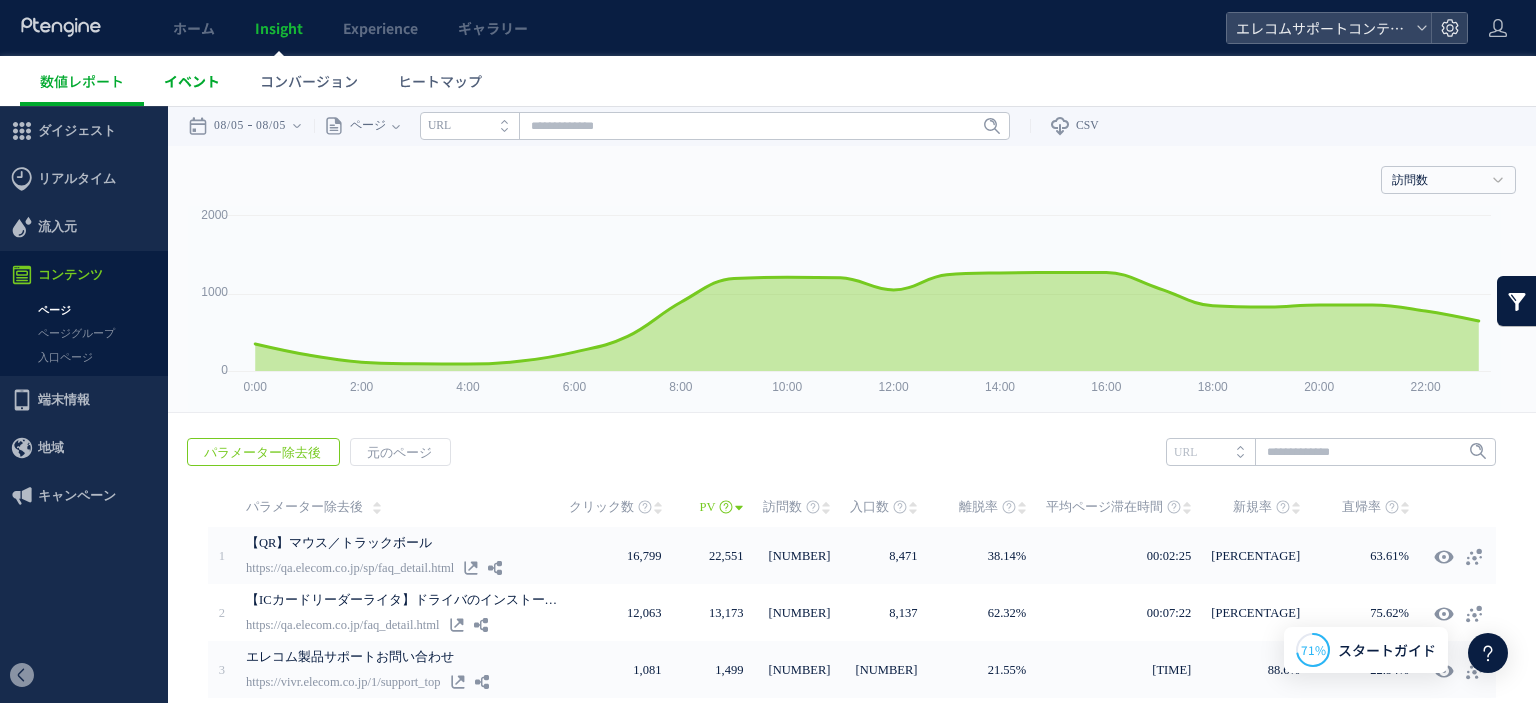 click on "イベント" at bounding box center (192, 81) 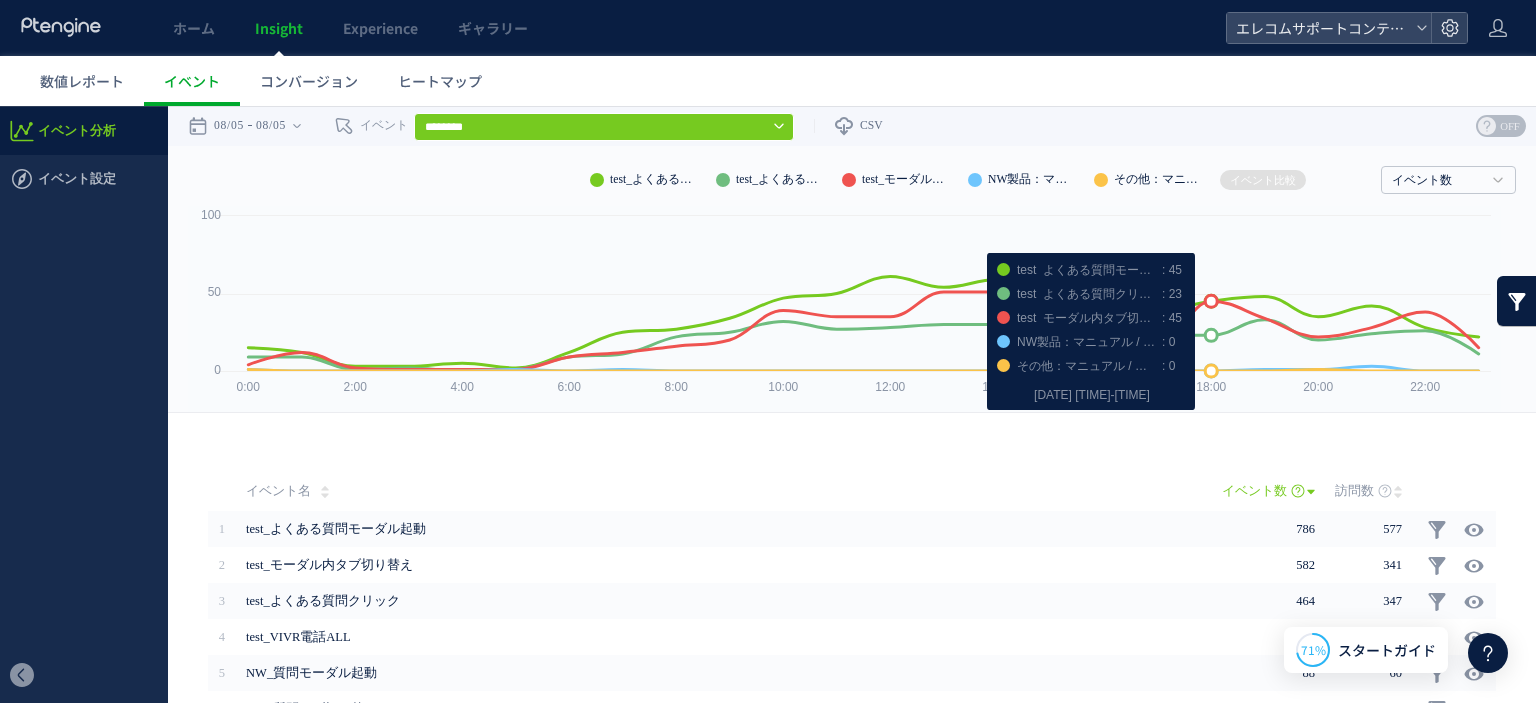scroll, scrollTop: 259, scrollLeft: 0, axis: vertical 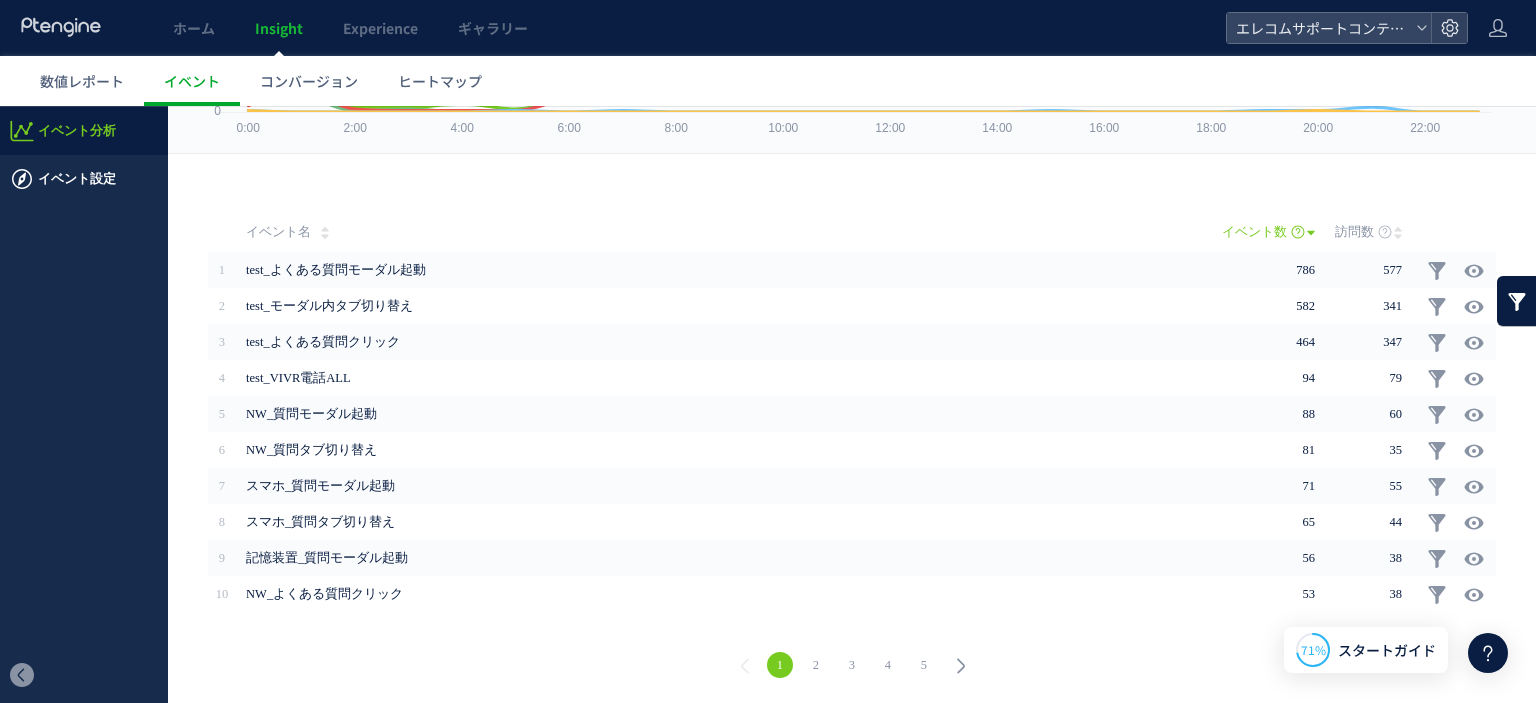 click on "イベント設定" at bounding box center [77, 179] 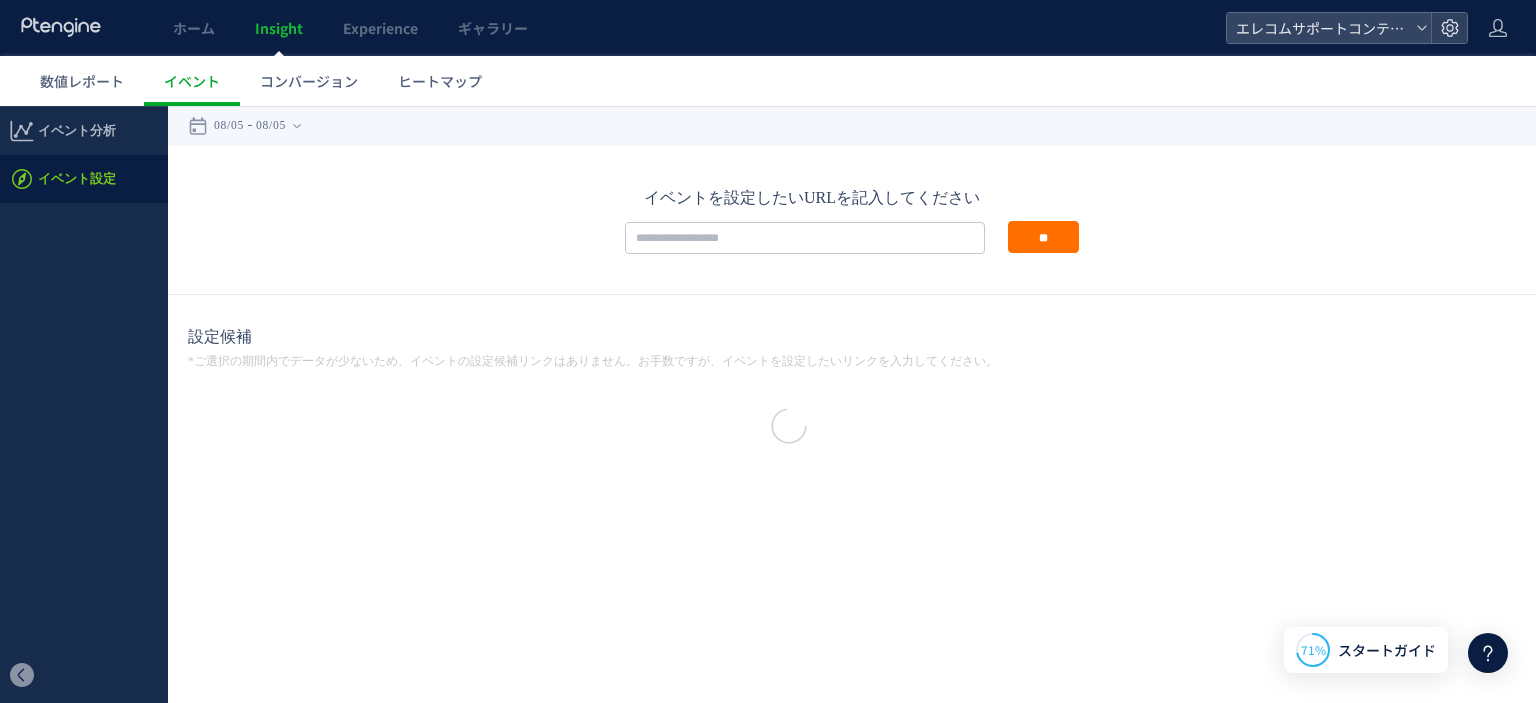 scroll, scrollTop: 0, scrollLeft: 0, axis: both 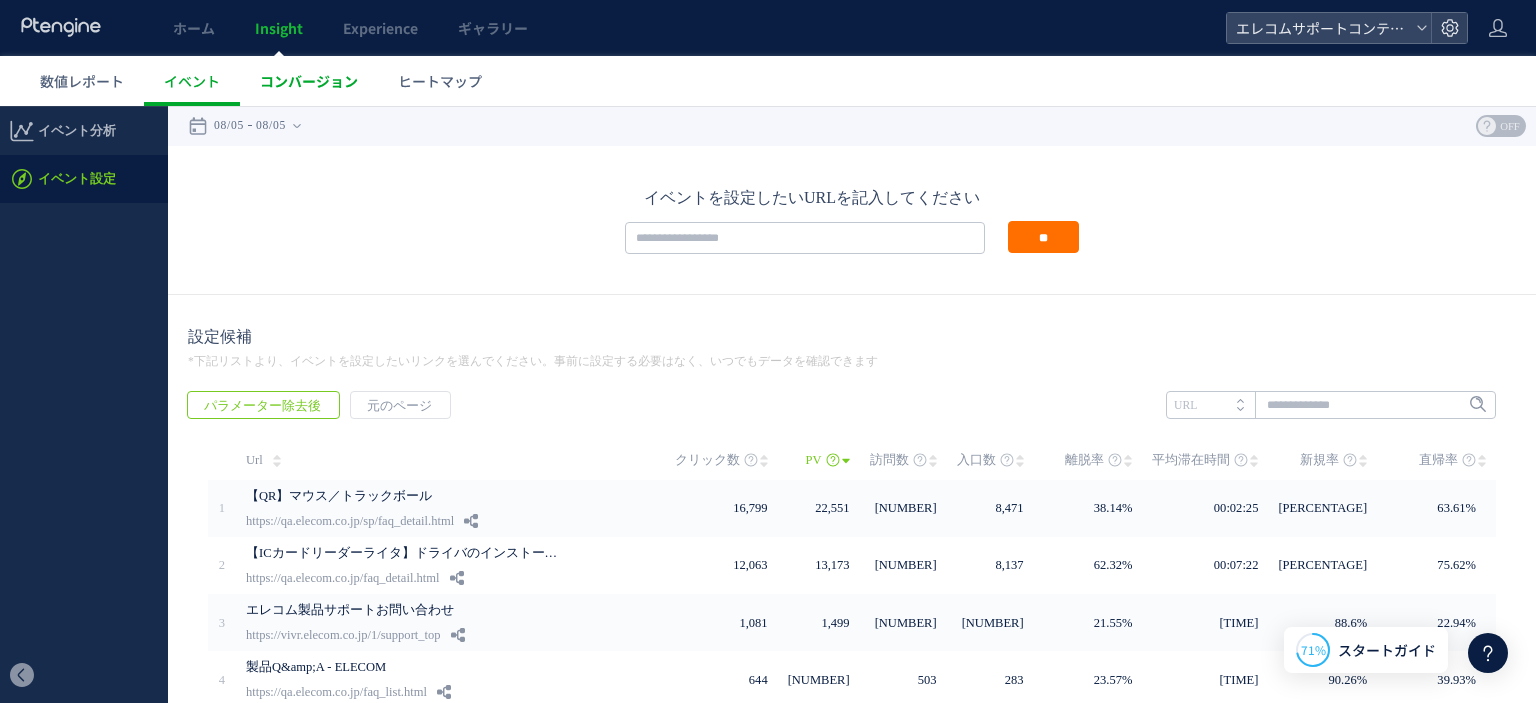 click on "コンバージョン" at bounding box center (309, 81) 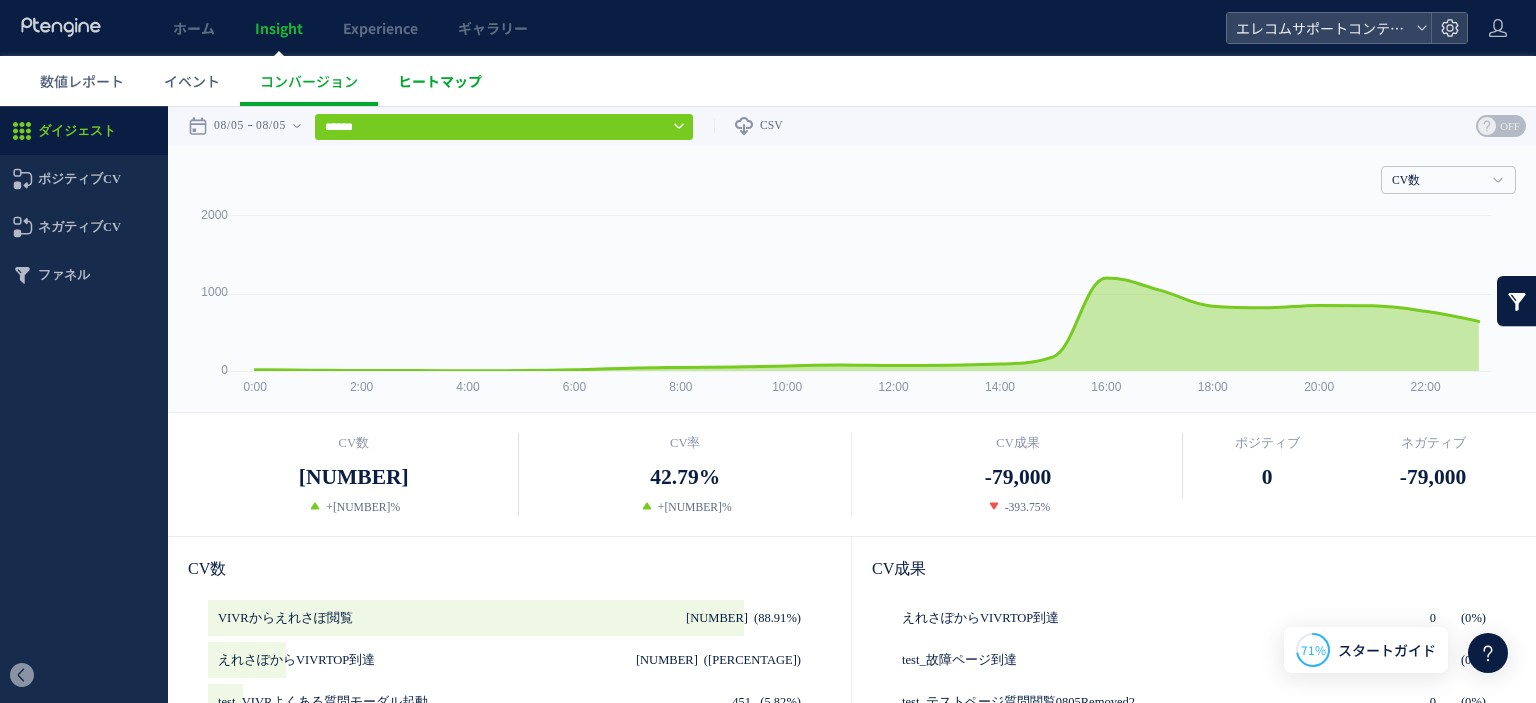 click on "ヒートマップ" at bounding box center (440, 81) 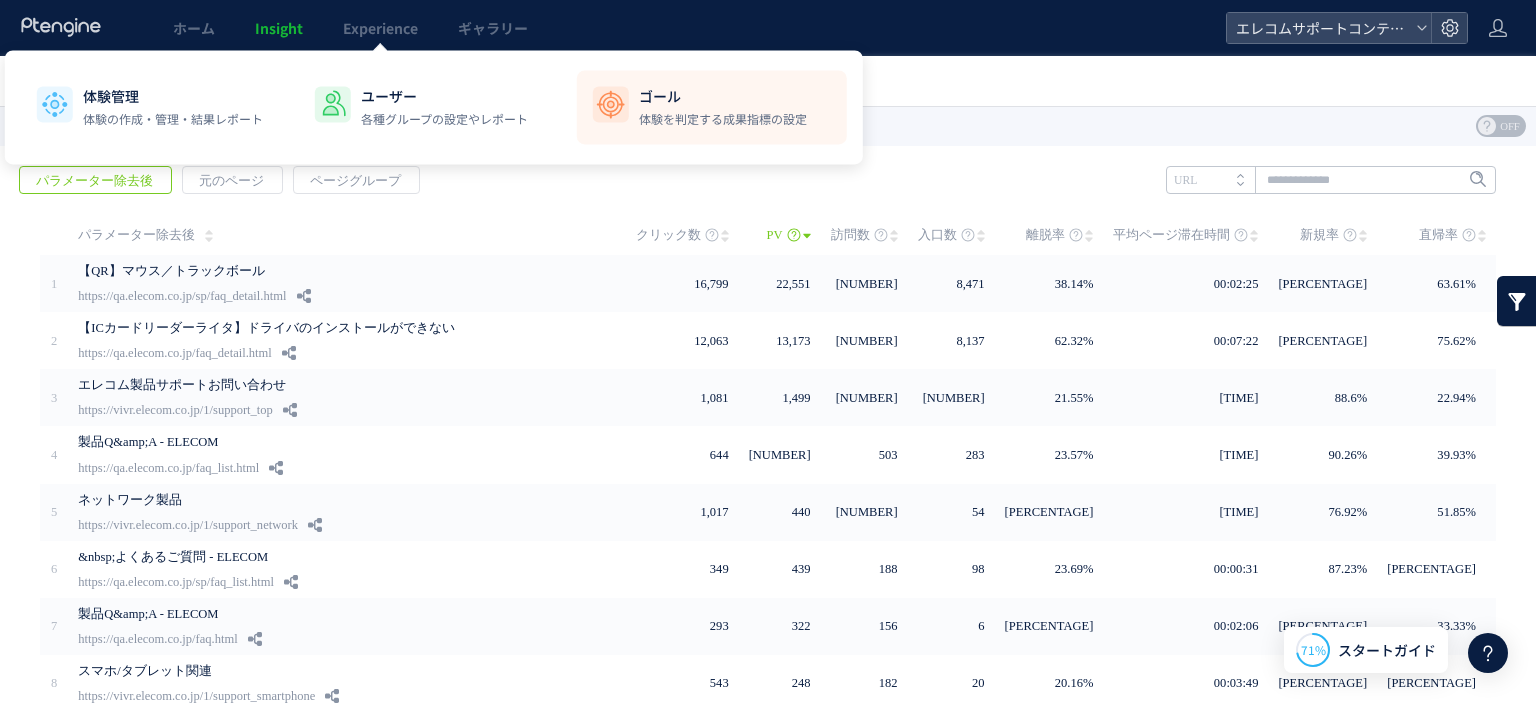 click on "体験を判定する成果指標の設定" at bounding box center [723, 119] 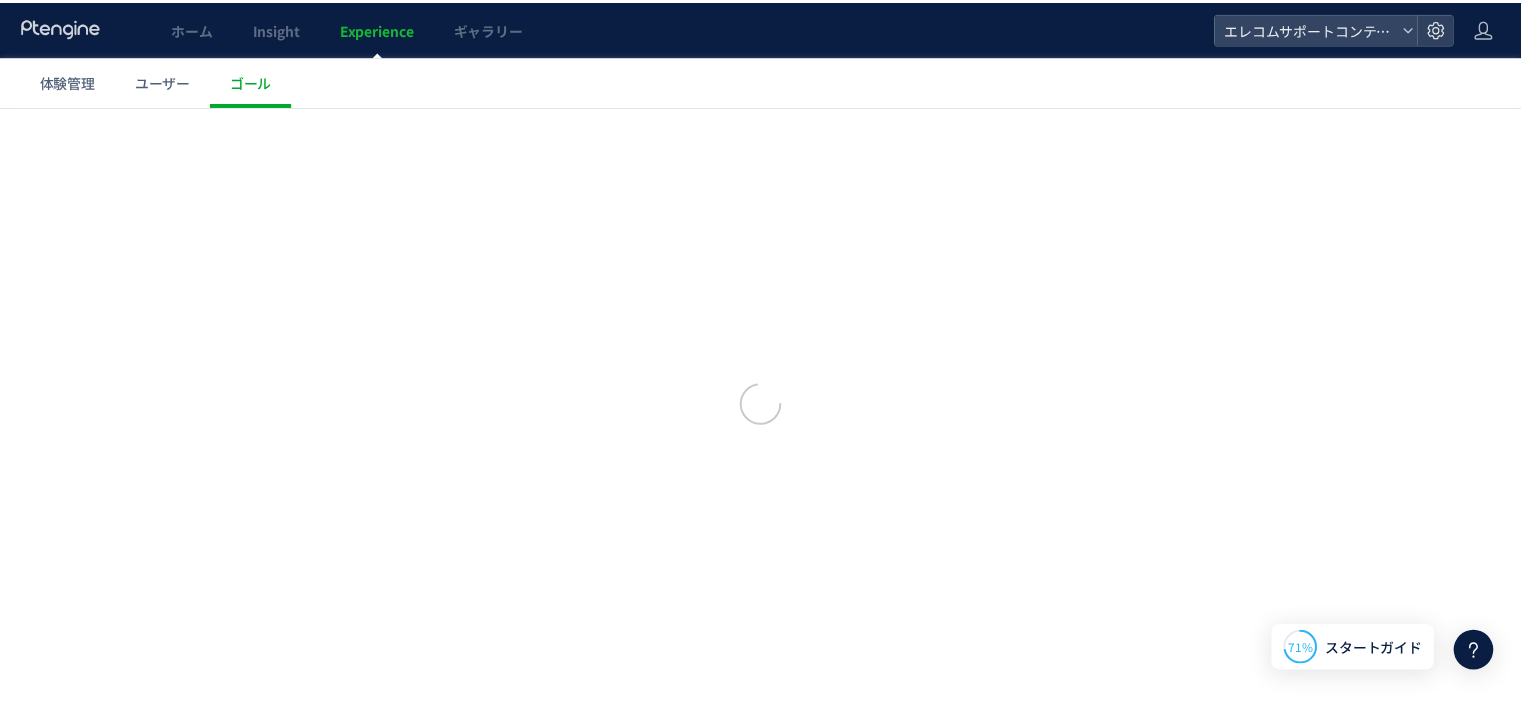 scroll, scrollTop: 0, scrollLeft: 0, axis: both 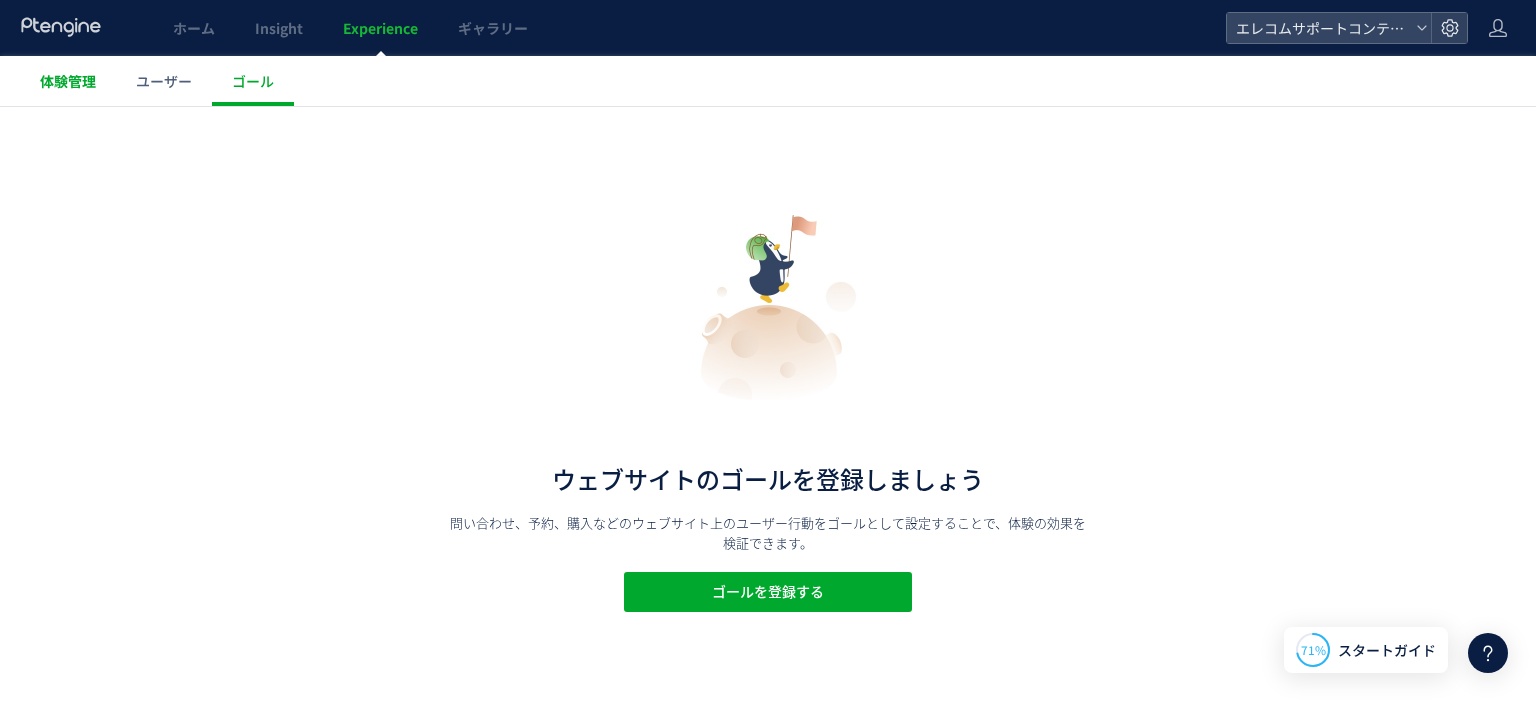 click on "体験管理" at bounding box center (68, 81) 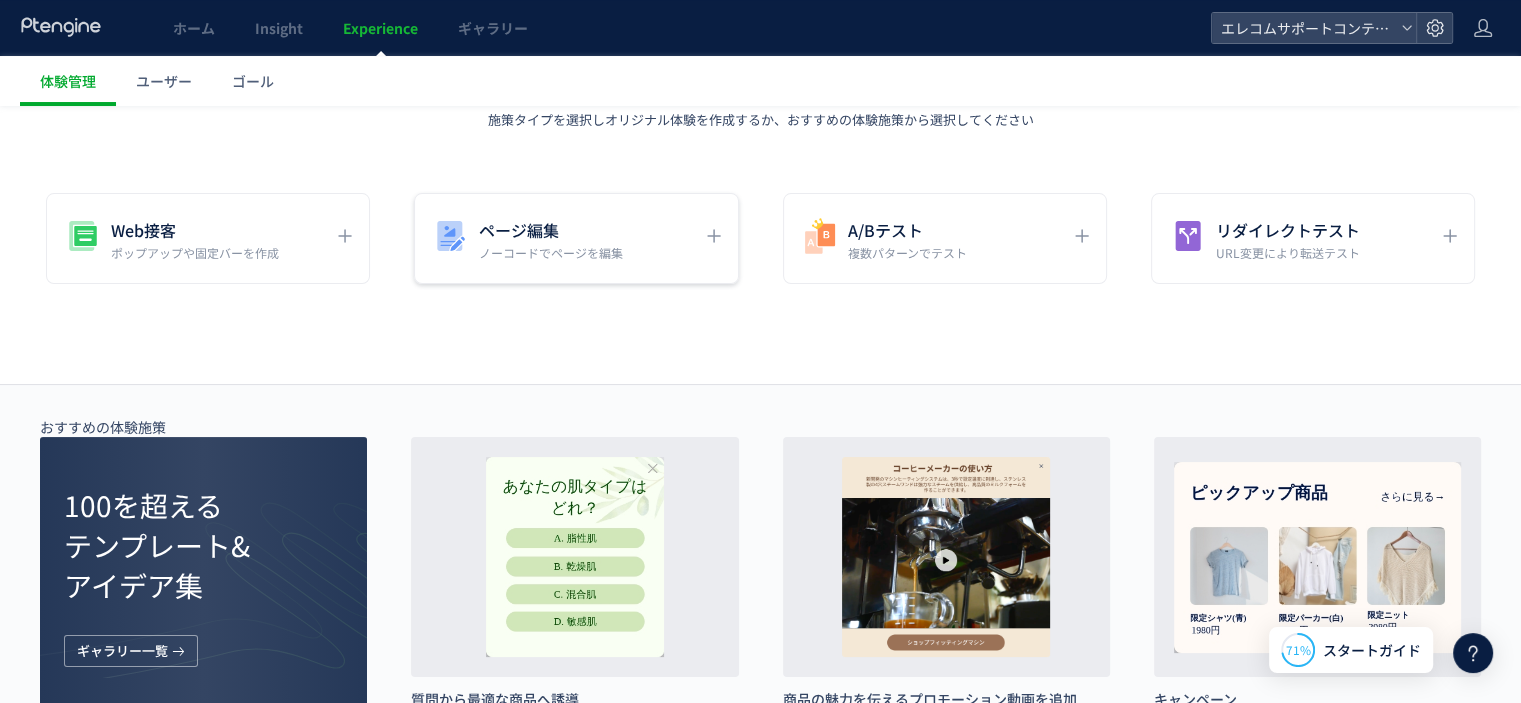scroll, scrollTop: 100, scrollLeft: 0, axis: vertical 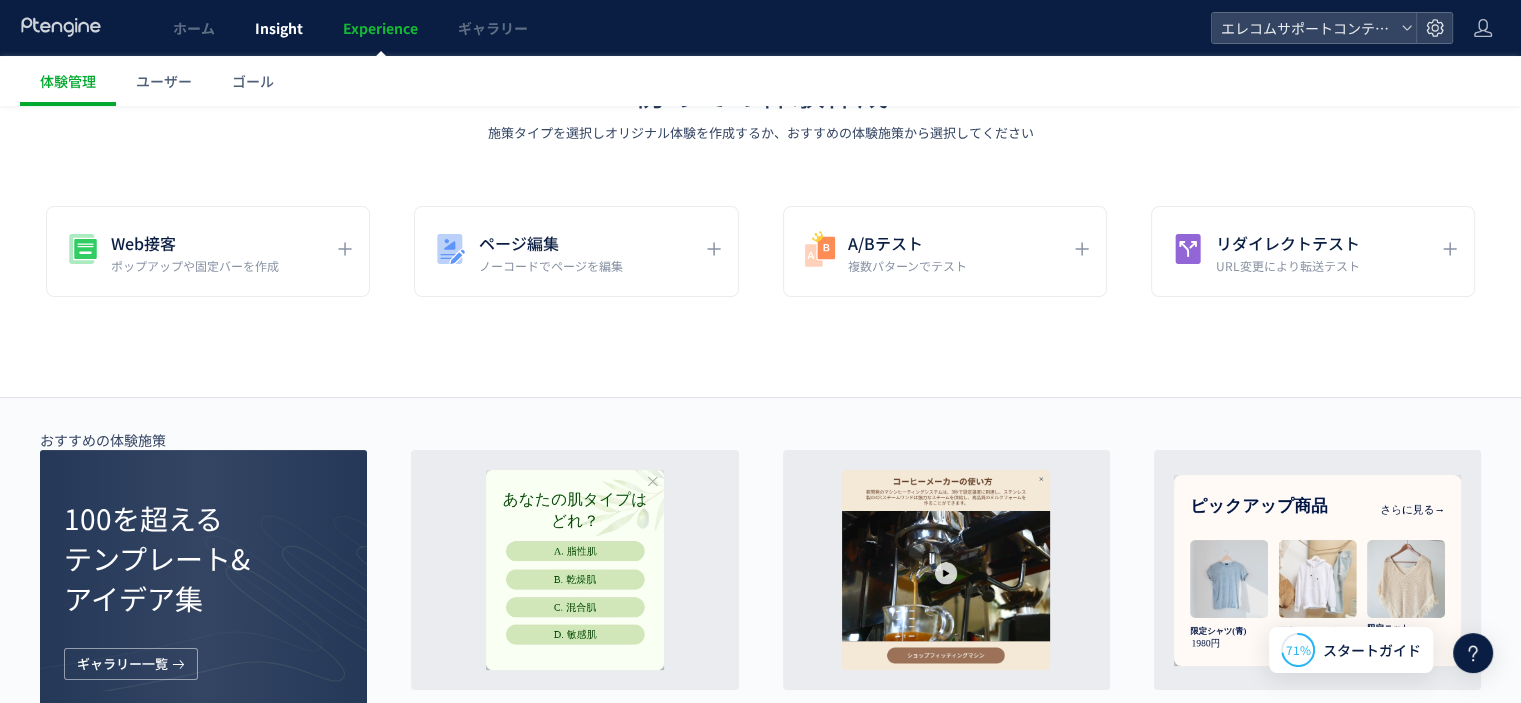 click on "Insight" at bounding box center [279, 28] 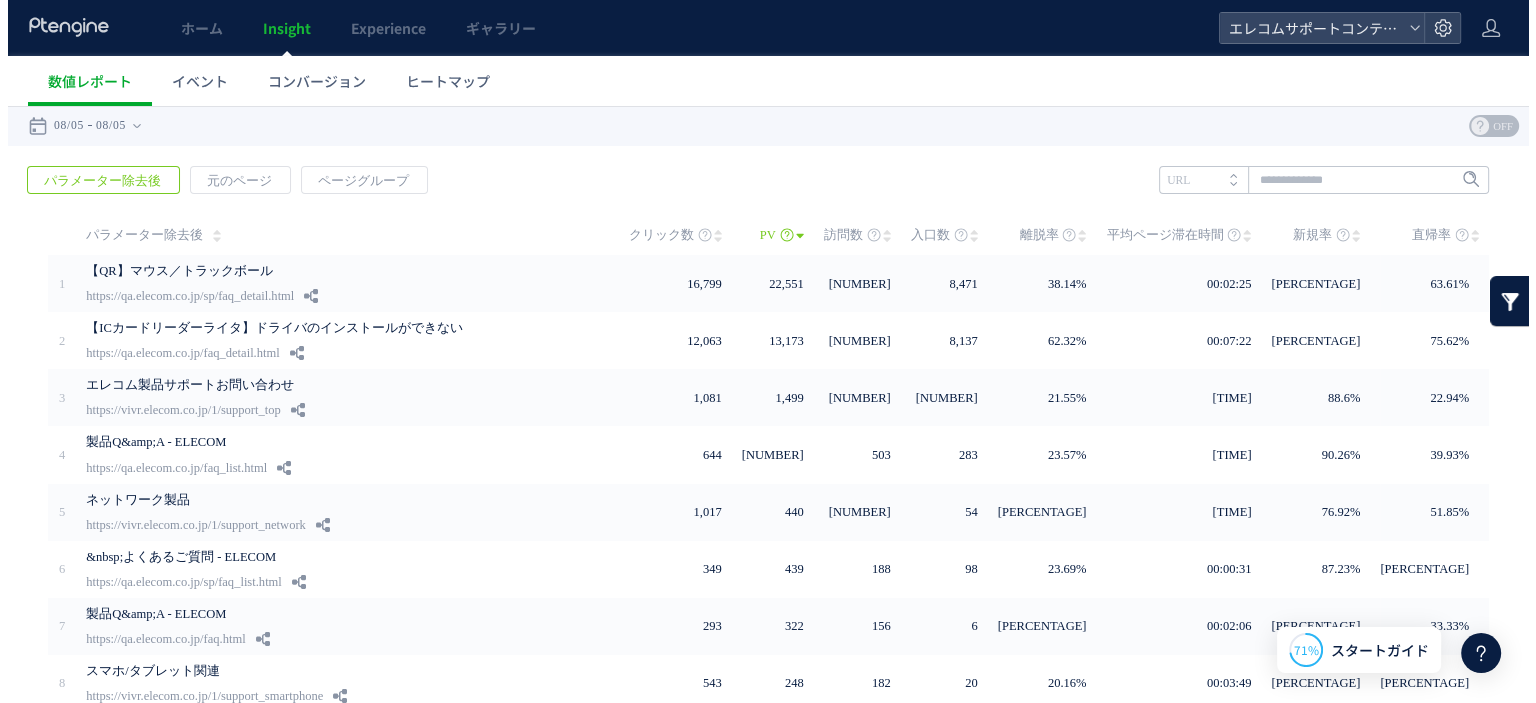scroll, scrollTop: 0, scrollLeft: 0, axis: both 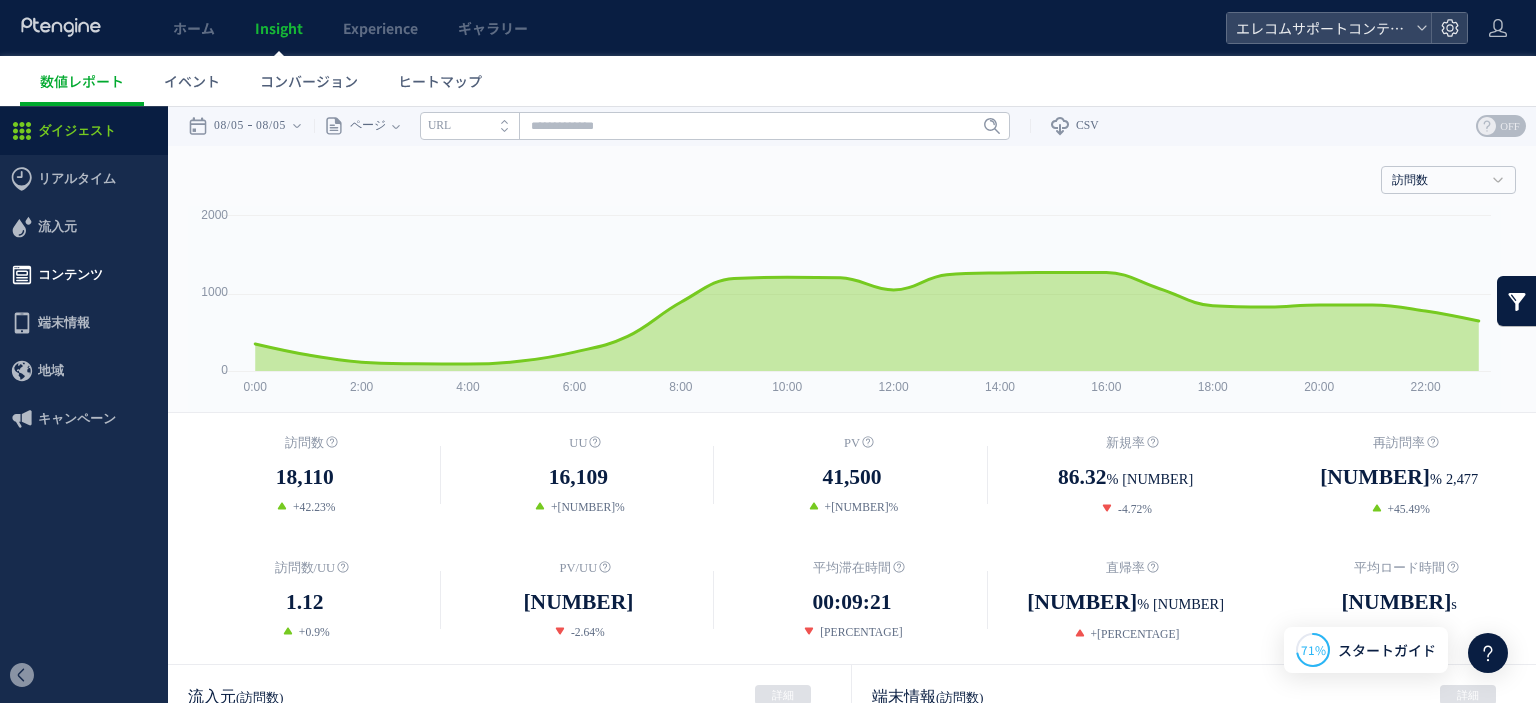 click on "コンテンツ" at bounding box center (70, 275) 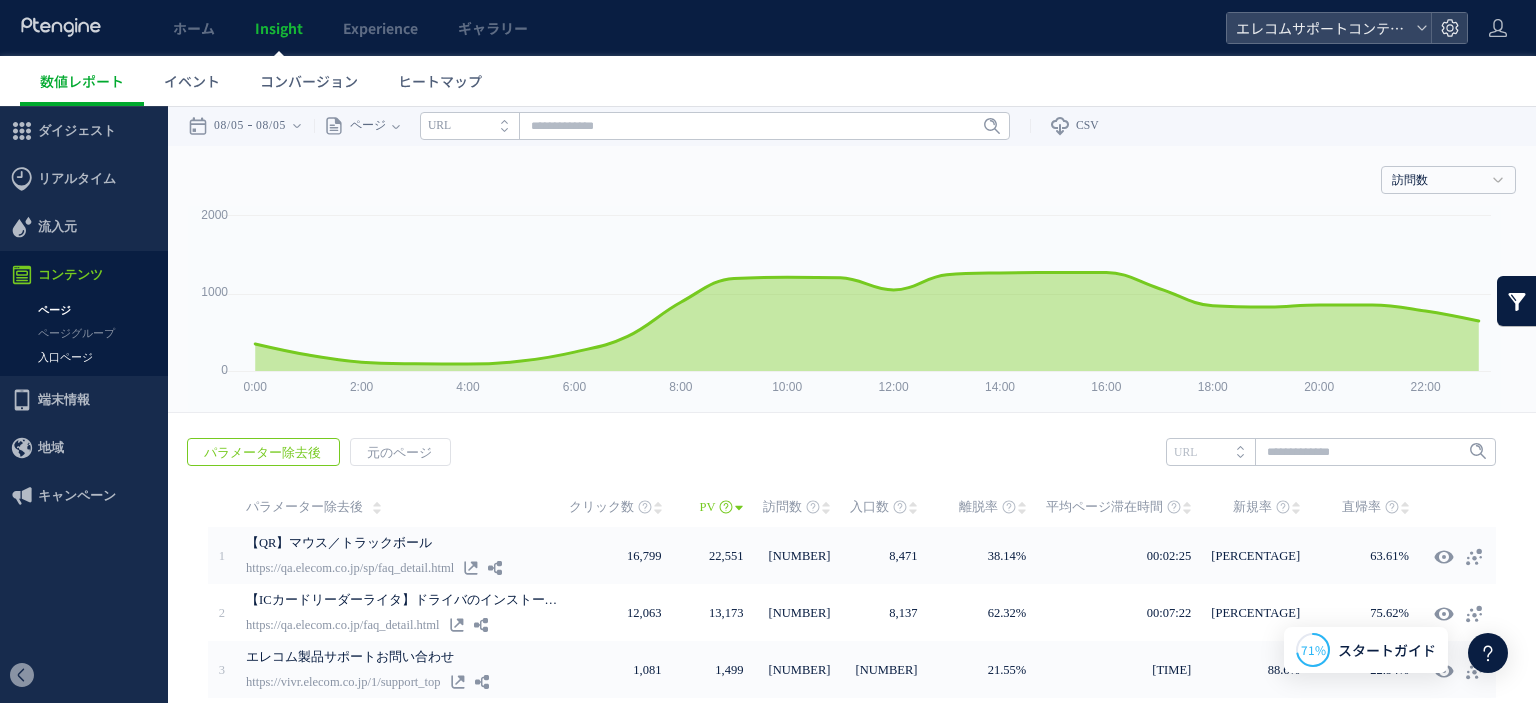 click on "入口ページ" at bounding box center [84, 357] 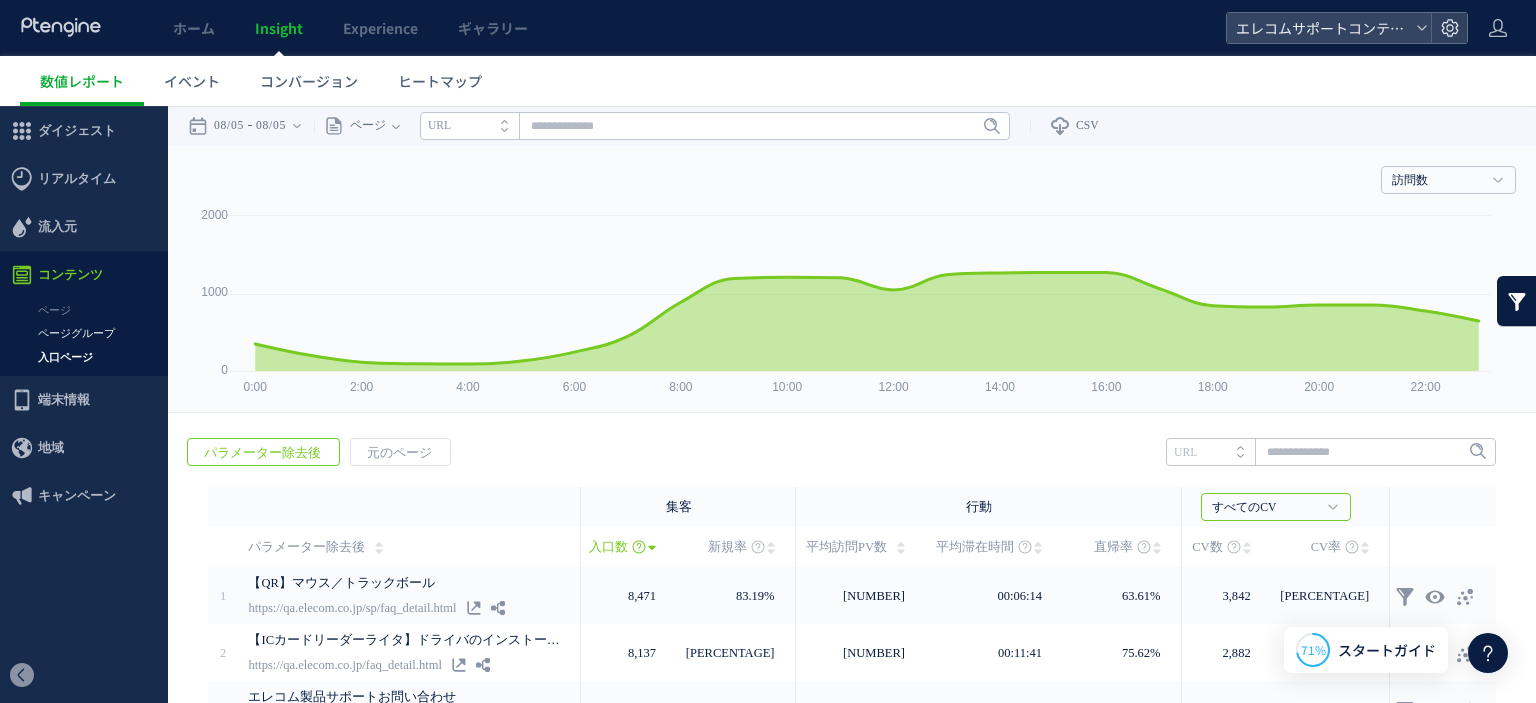 click on "ページグループ" at bounding box center [84, 333] 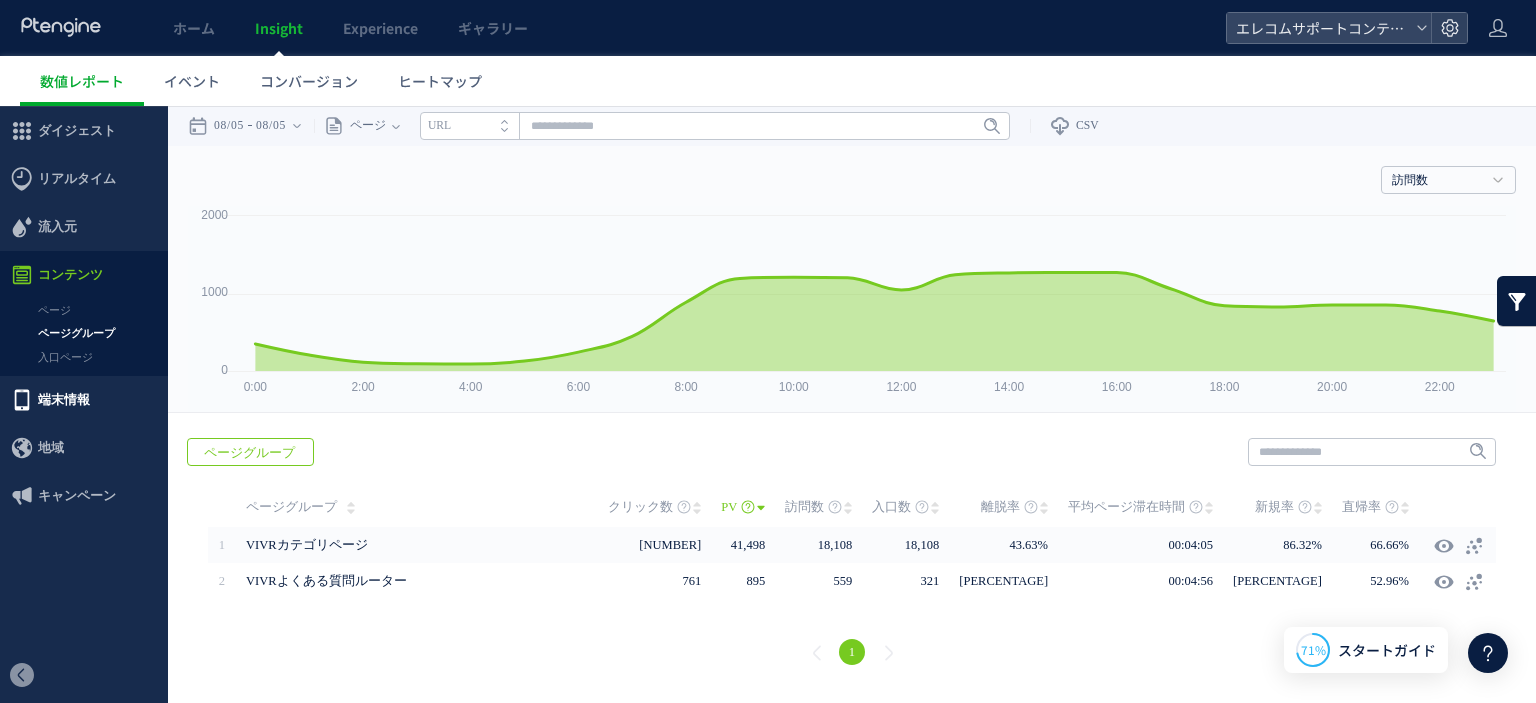 click on "端末情報" at bounding box center (84, 400) 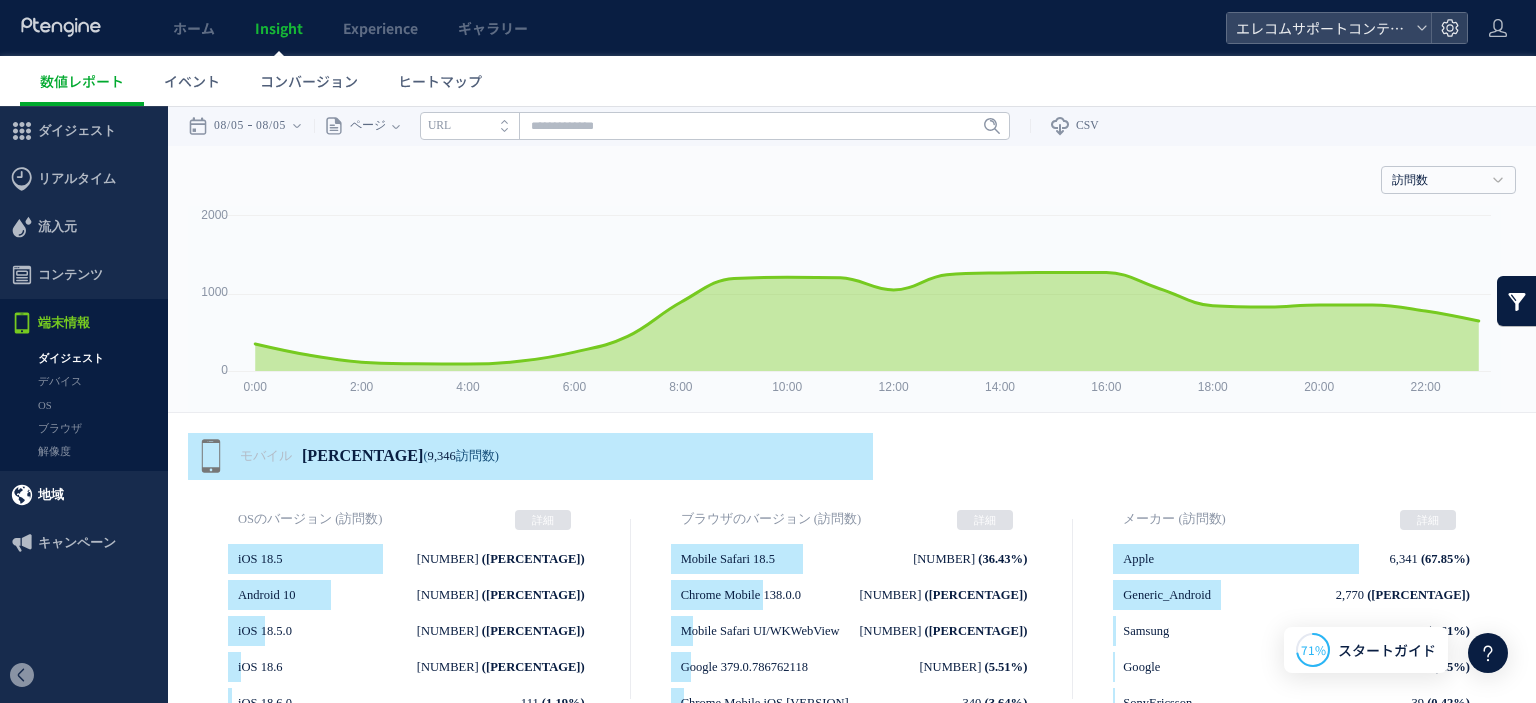 click on "地域" at bounding box center (84, 495) 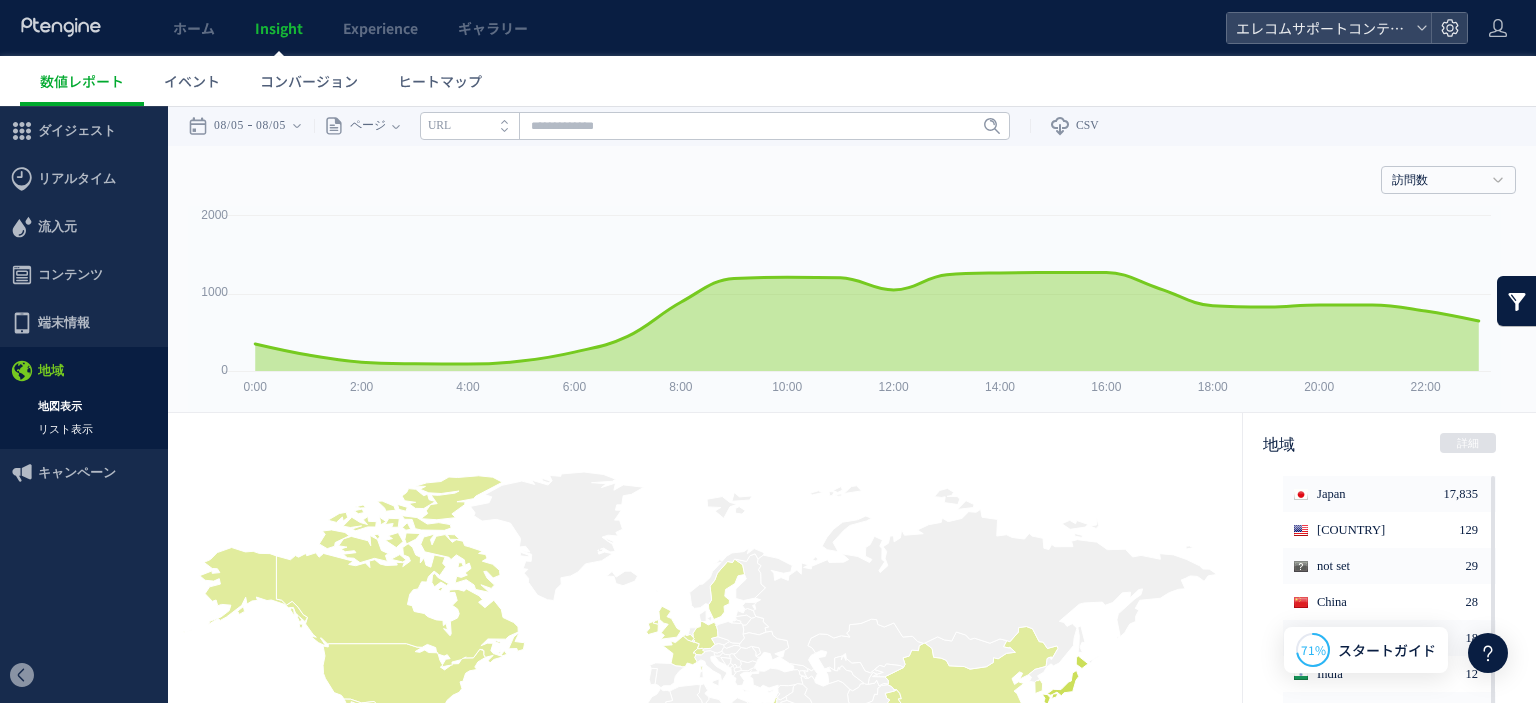 click on "リスト表示" at bounding box center [84, 429] 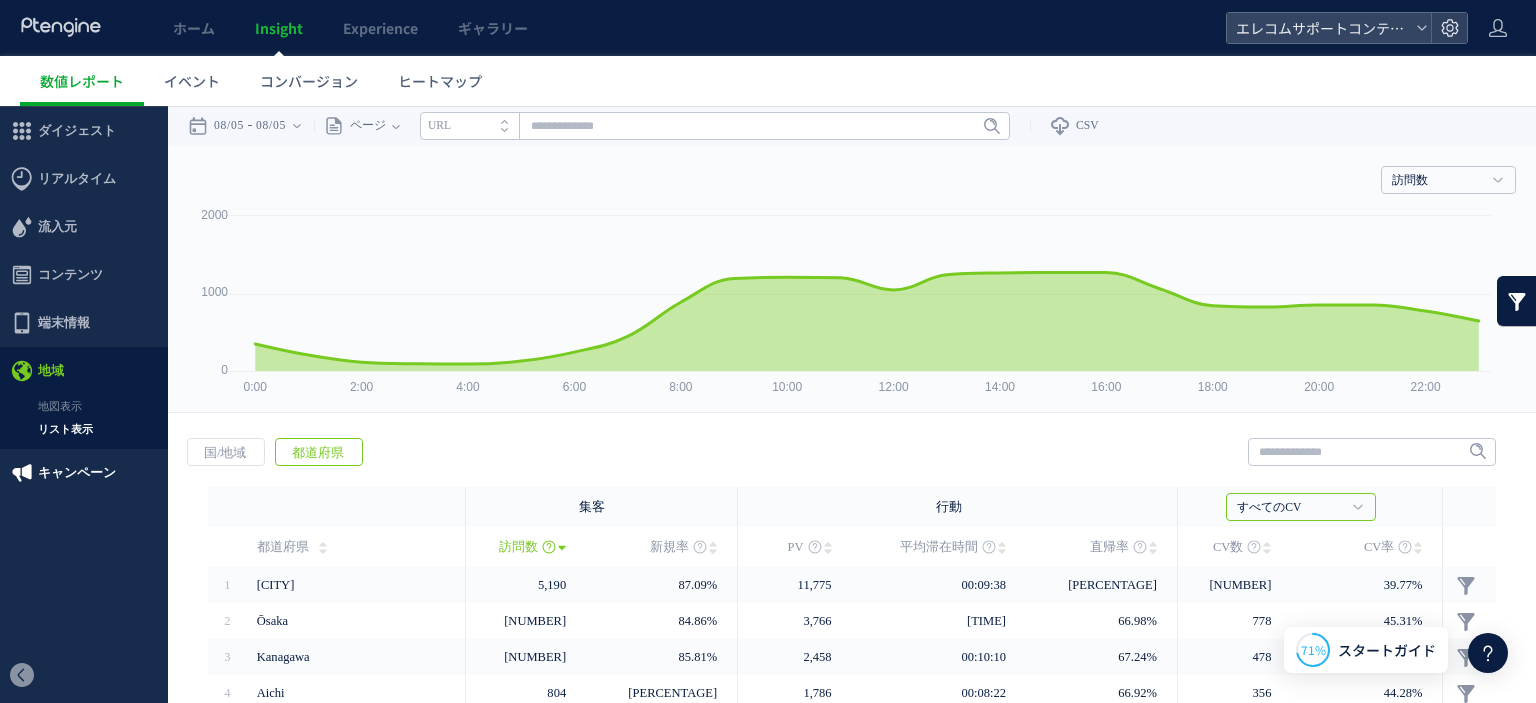 click on "キャンペーン" at bounding box center (77, 473) 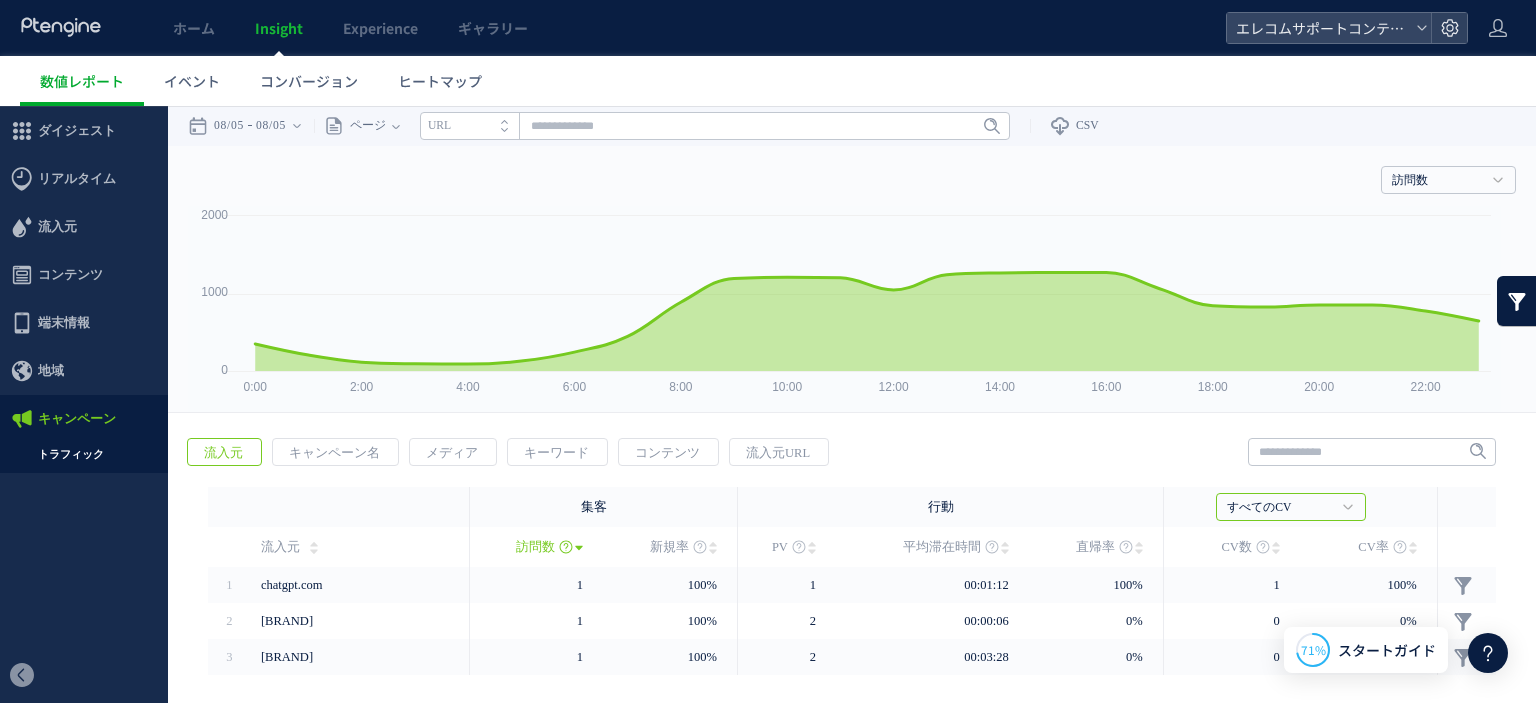 click on "トラフィック" at bounding box center (84, 454) 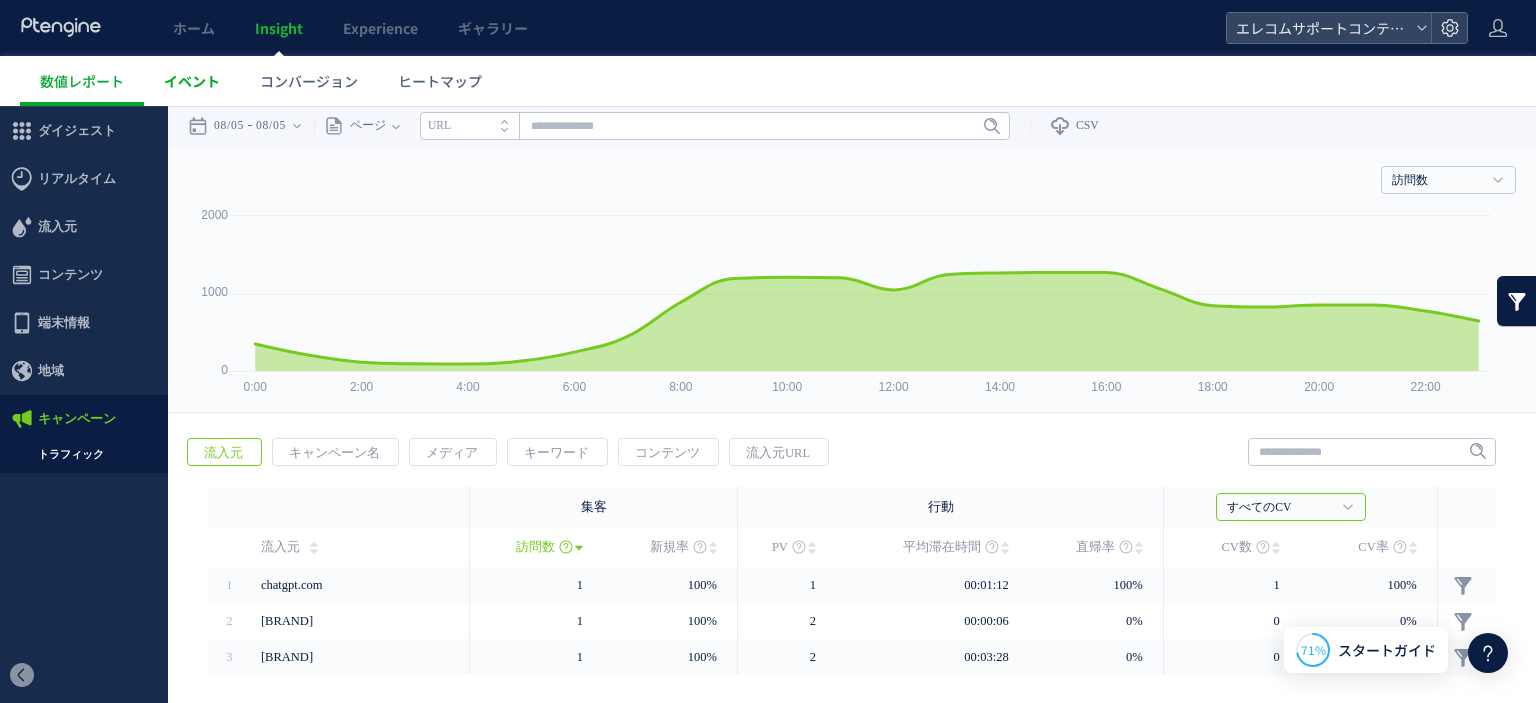 click on "イベント" at bounding box center [192, 81] 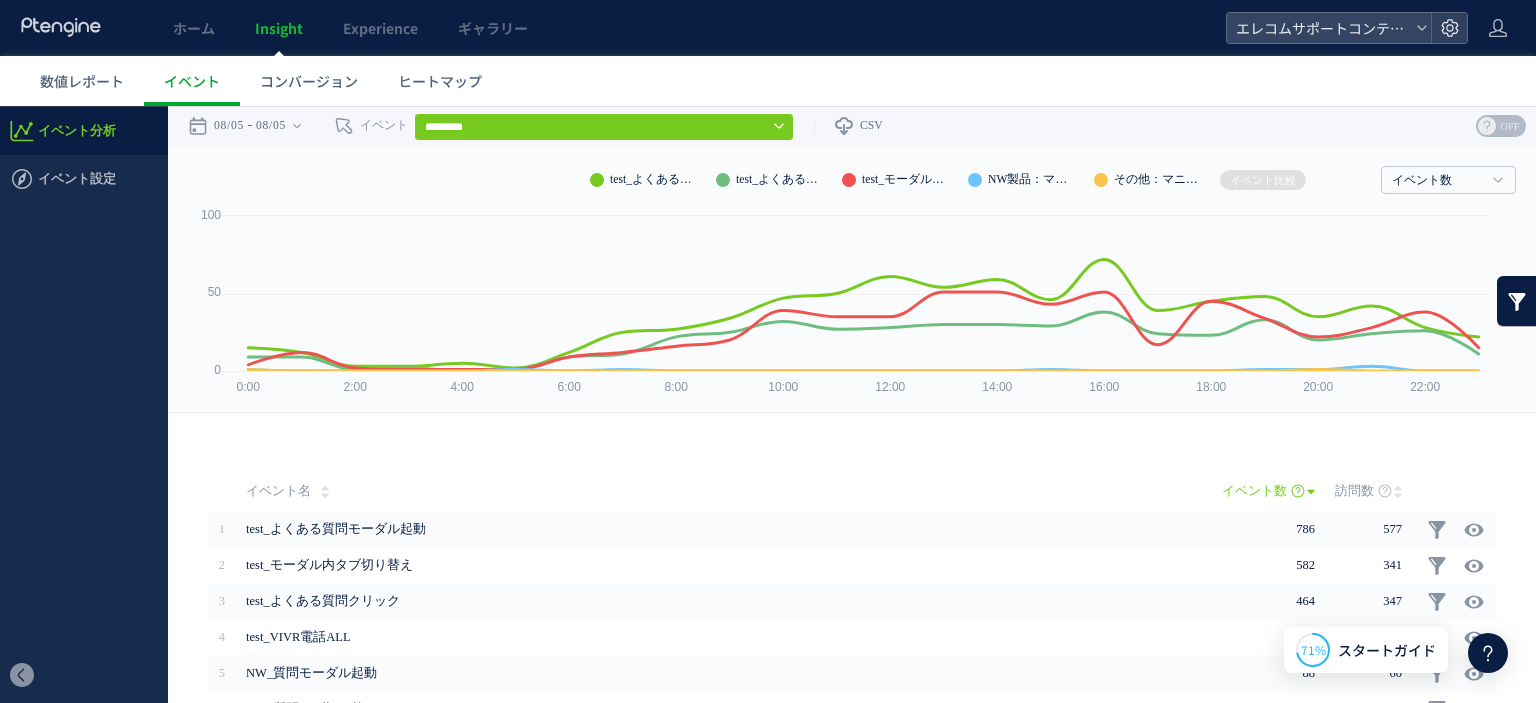 click 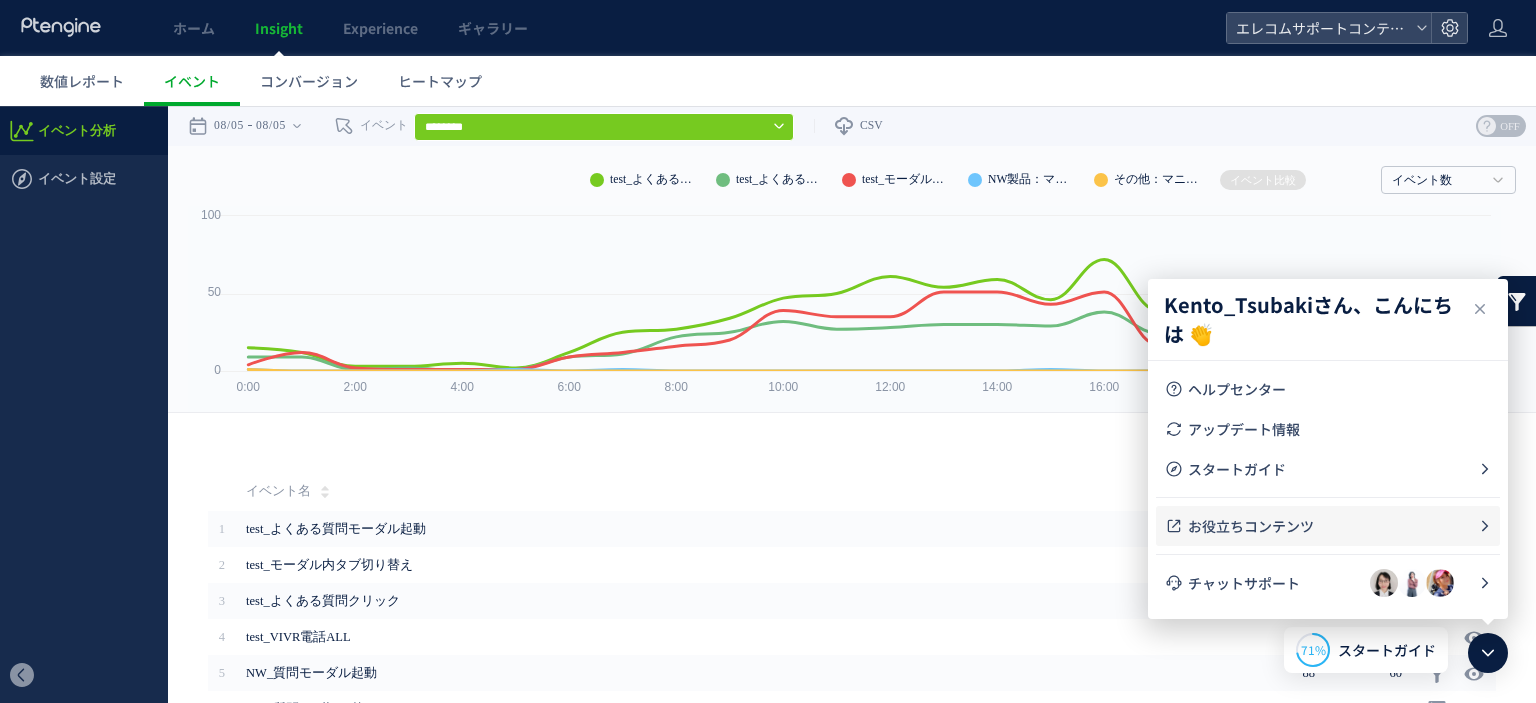 click on "お役立ちコンテンツ" 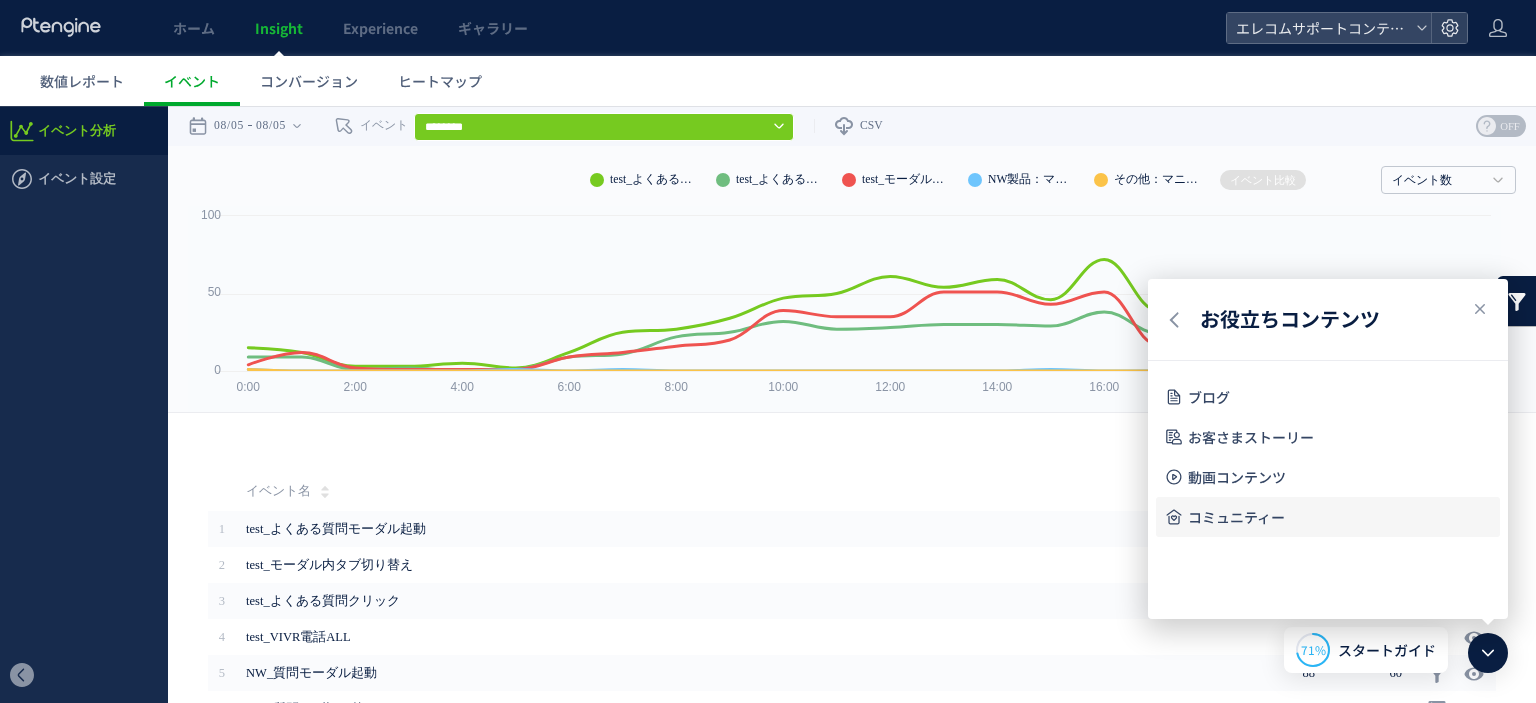 click on "コミュニティー" at bounding box center (1340, 517) 